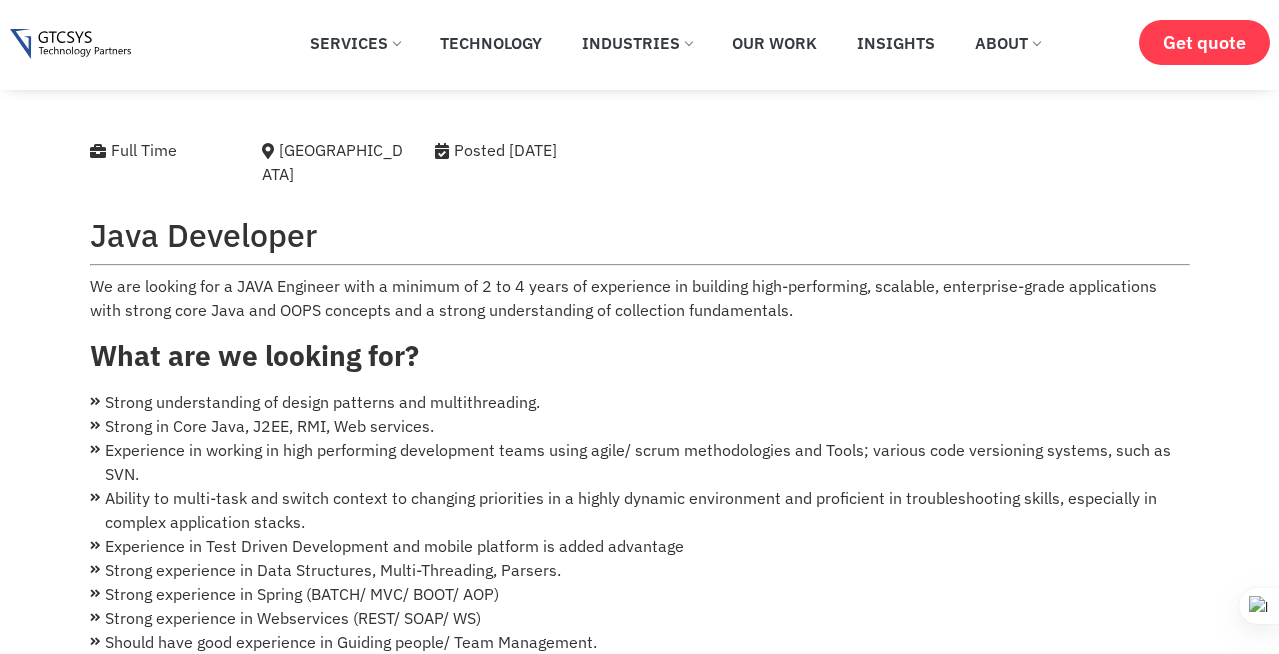 scroll, scrollTop: 240, scrollLeft: 0, axis: vertical 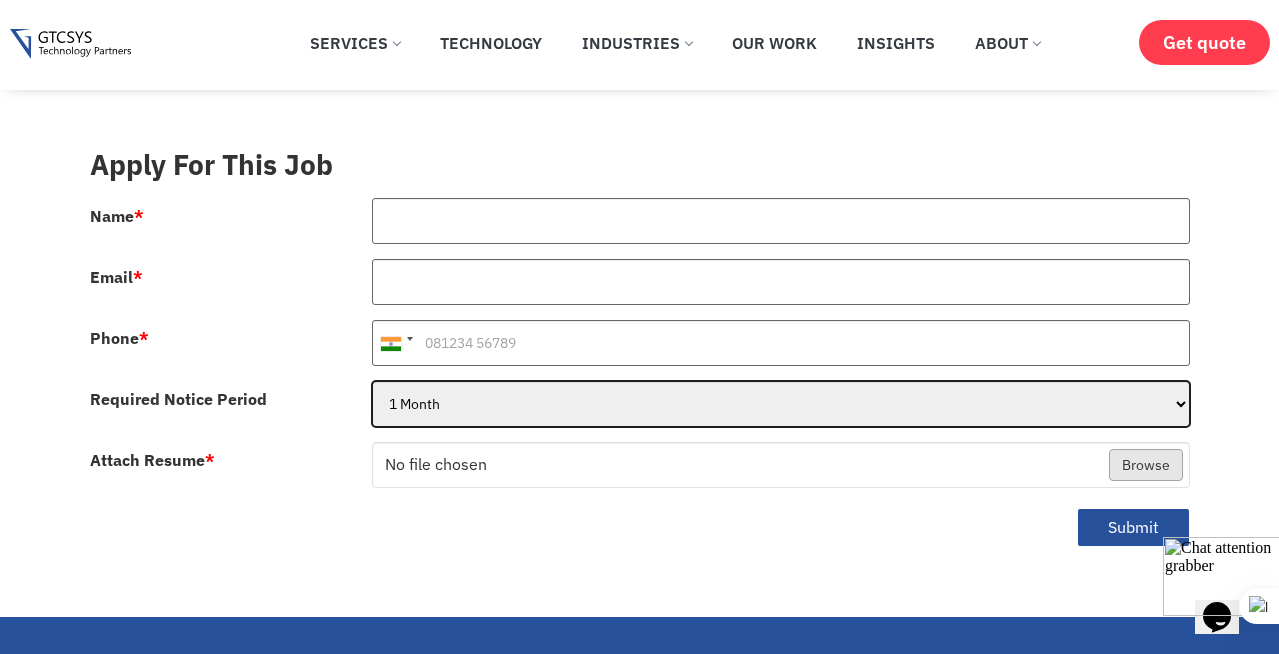 click on "1 Month   2 Months   3Months" at bounding box center [781, 404] 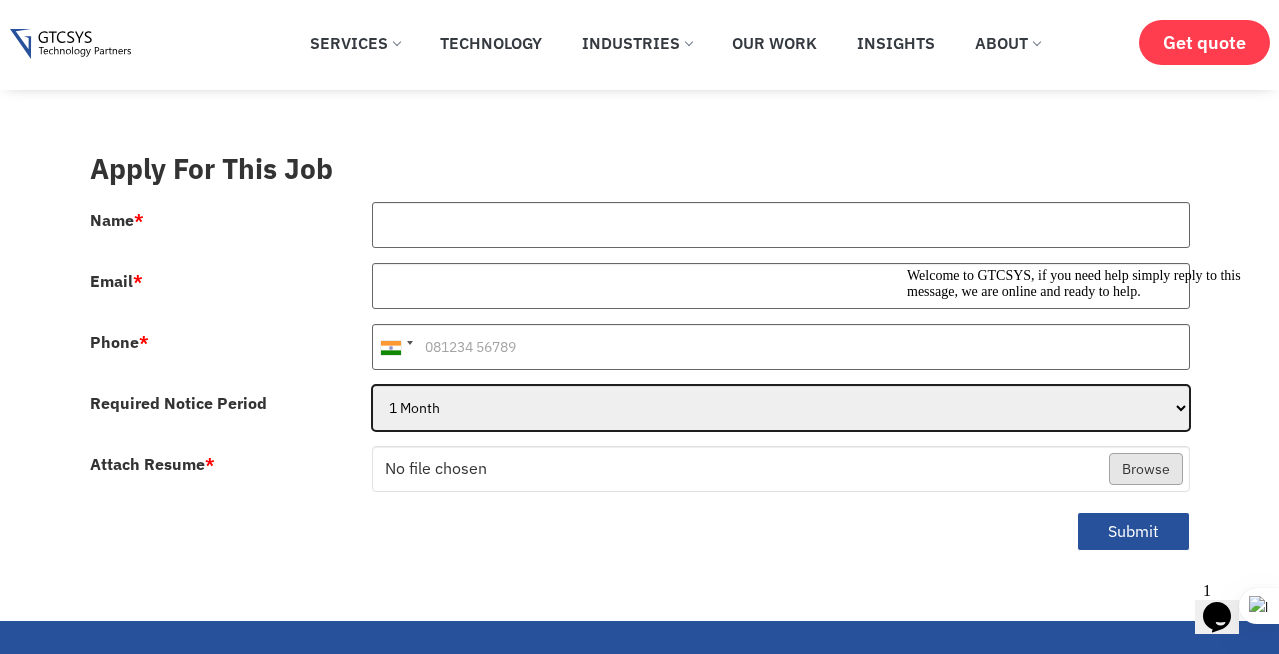 scroll, scrollTop: 720, scrollLeft: 0, axis: vertical 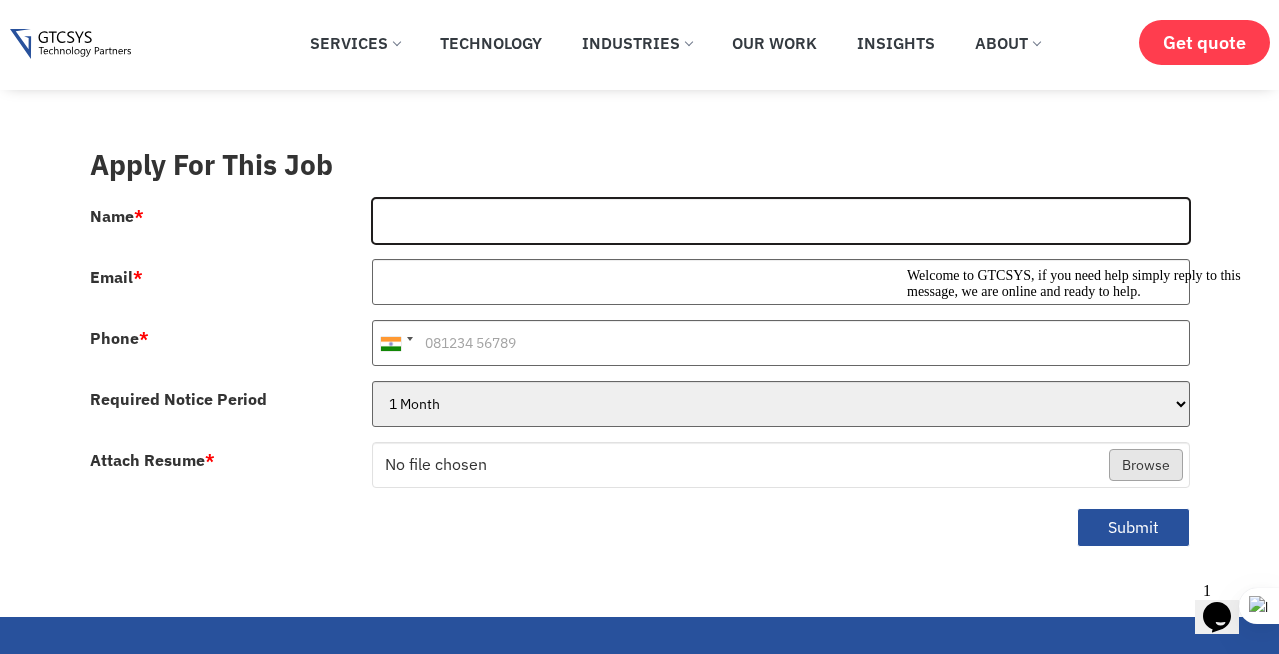 click on "Name *" at bounding box center (781, 221) 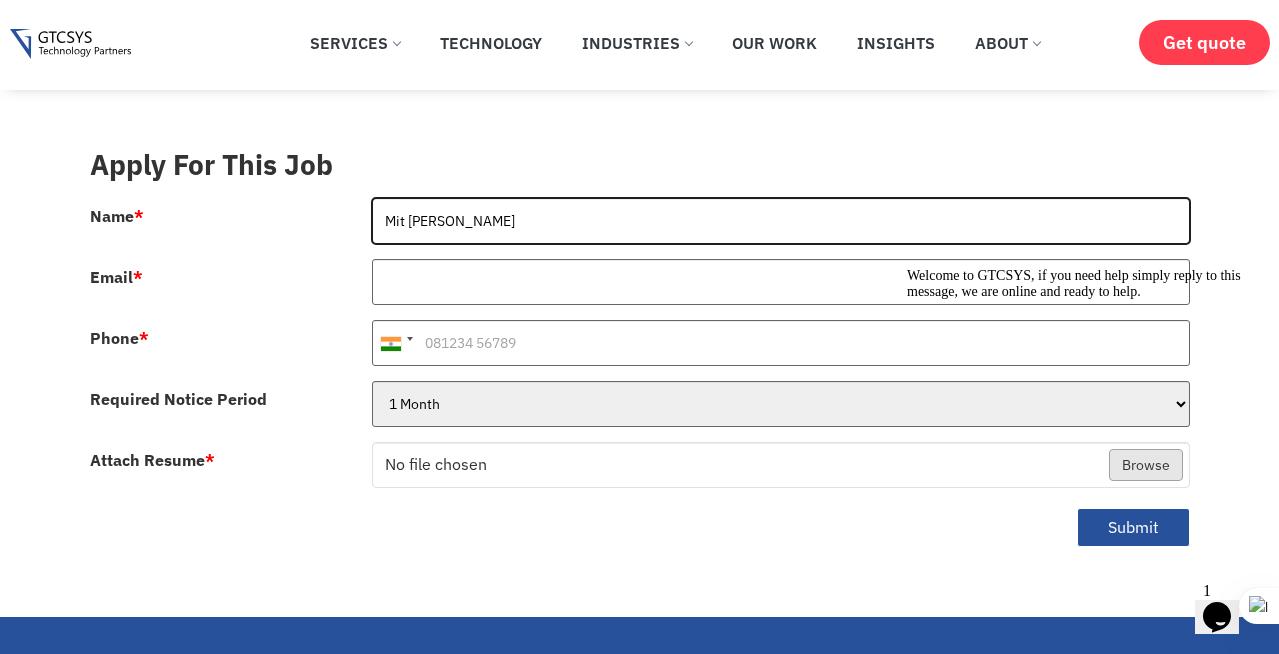 type on "Mit Vaghasiya" 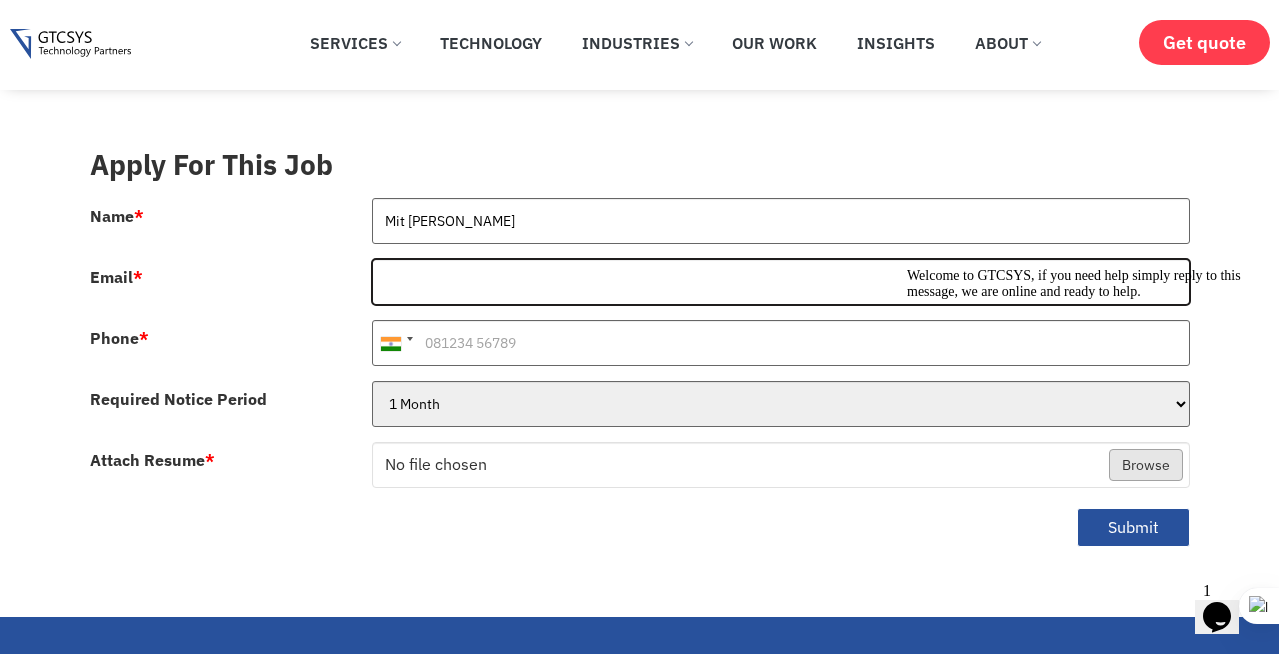 click on "Email *" at bounding box center [781, 282] 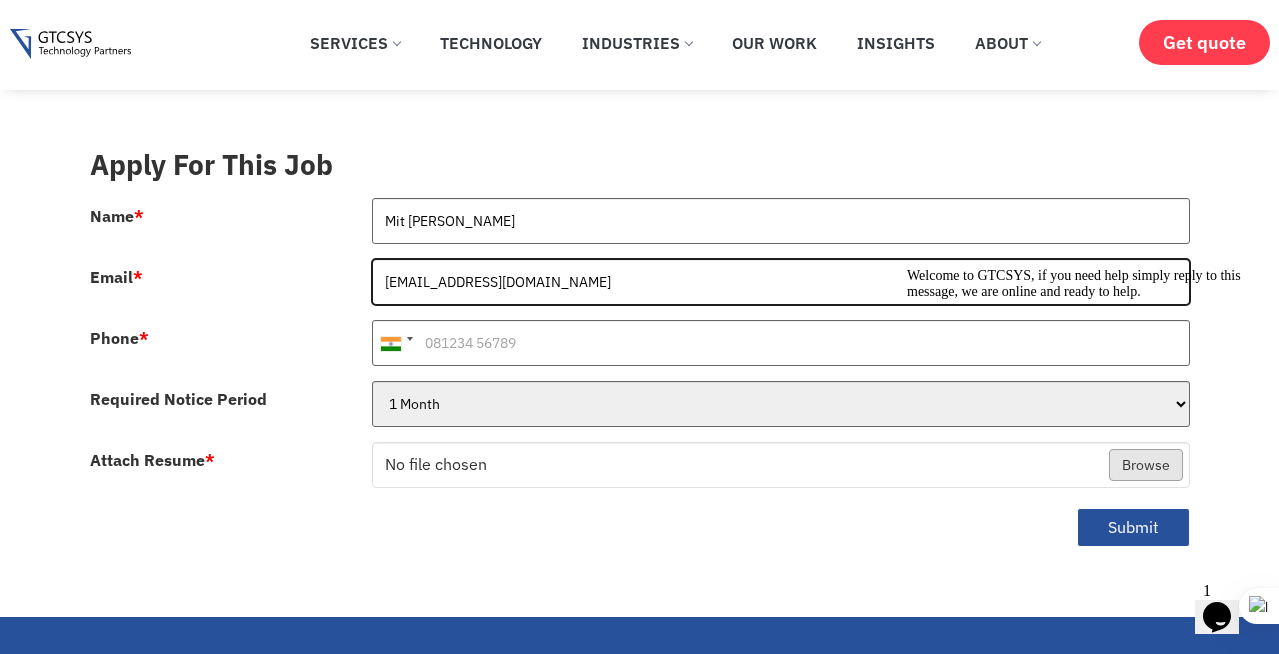 type on "mitvaghasiya2121@gmail.com" 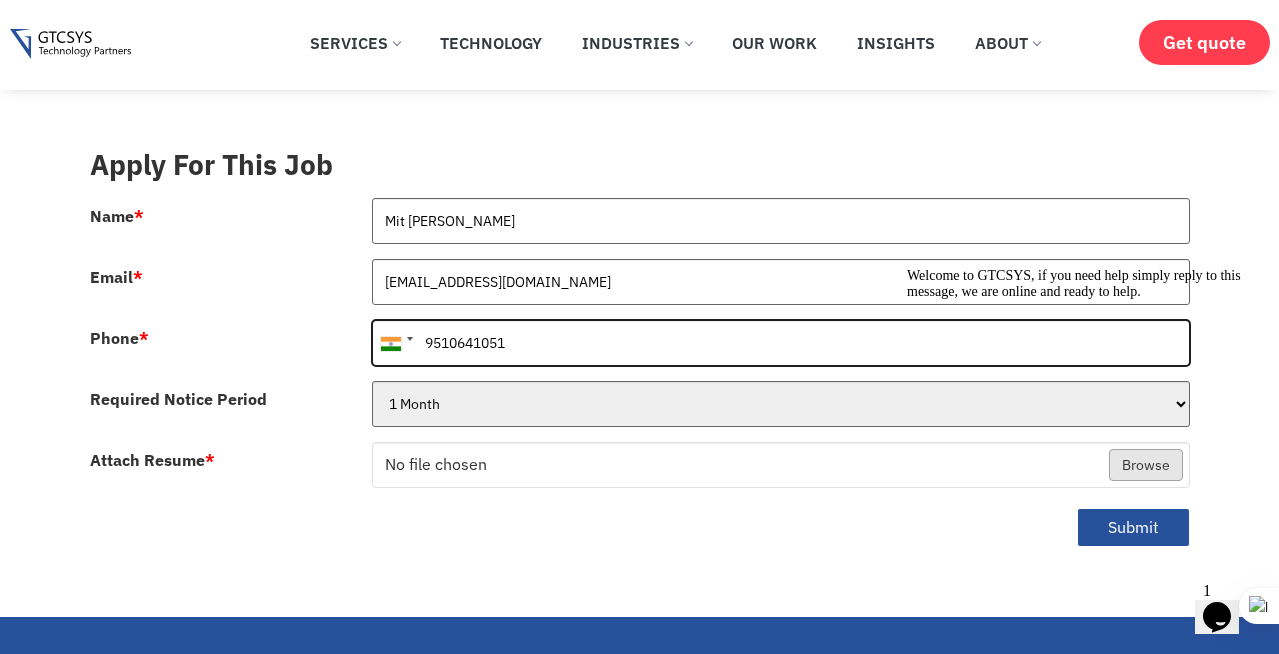 type on "9510641051" 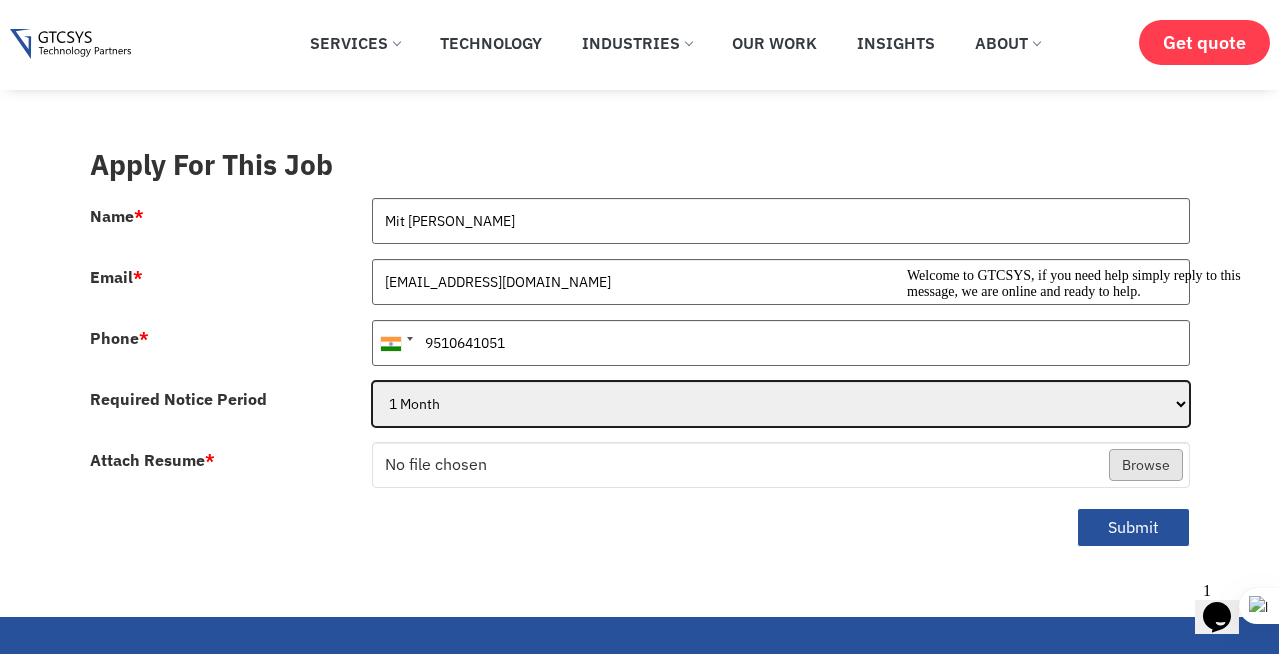 click on "1 Month   2 Months   3Months" at bounding box center [781, 404] 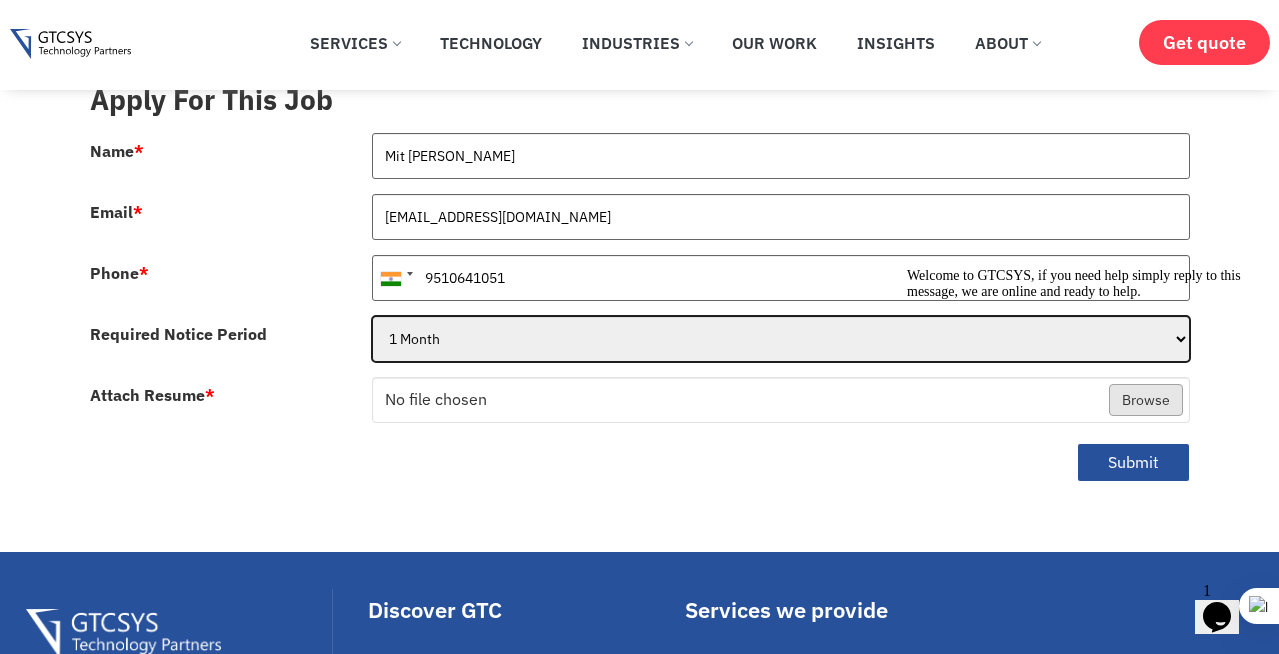 scroll, scrollTop: 840, scrollLeft: 0, axis: vertical 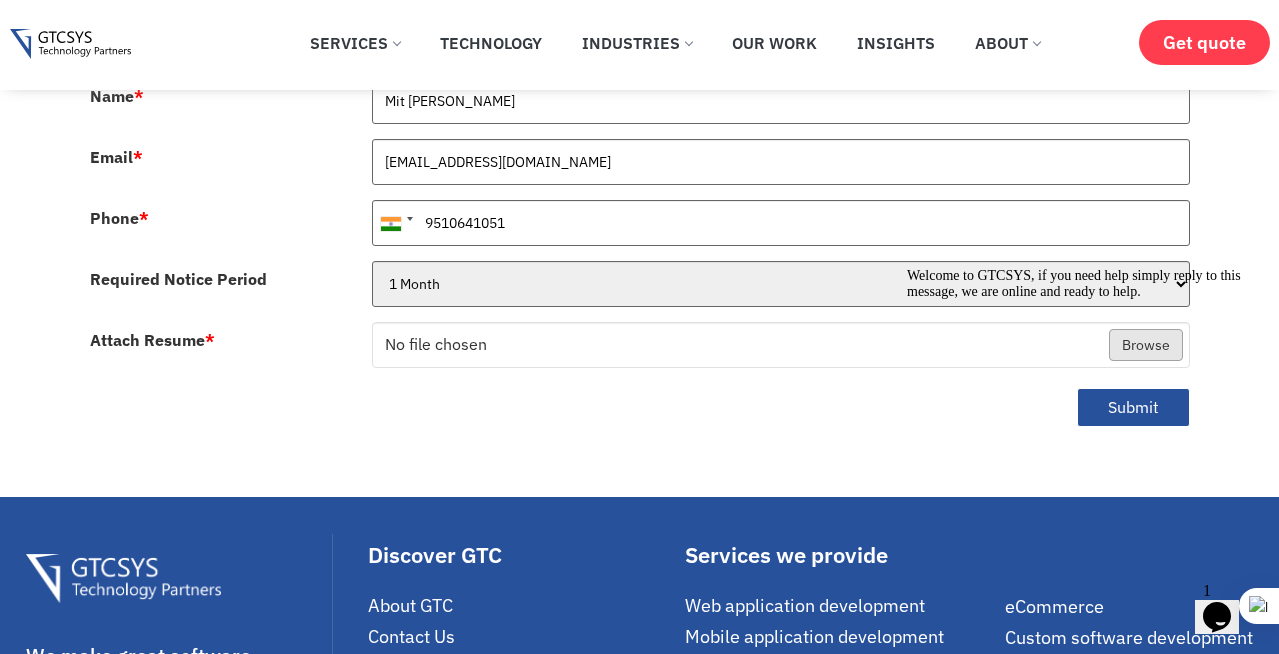 click on "Welcome to GTCSYS, if you need help simply reply to this message, we are online and ready to help." at bounding box center [1087, 284] 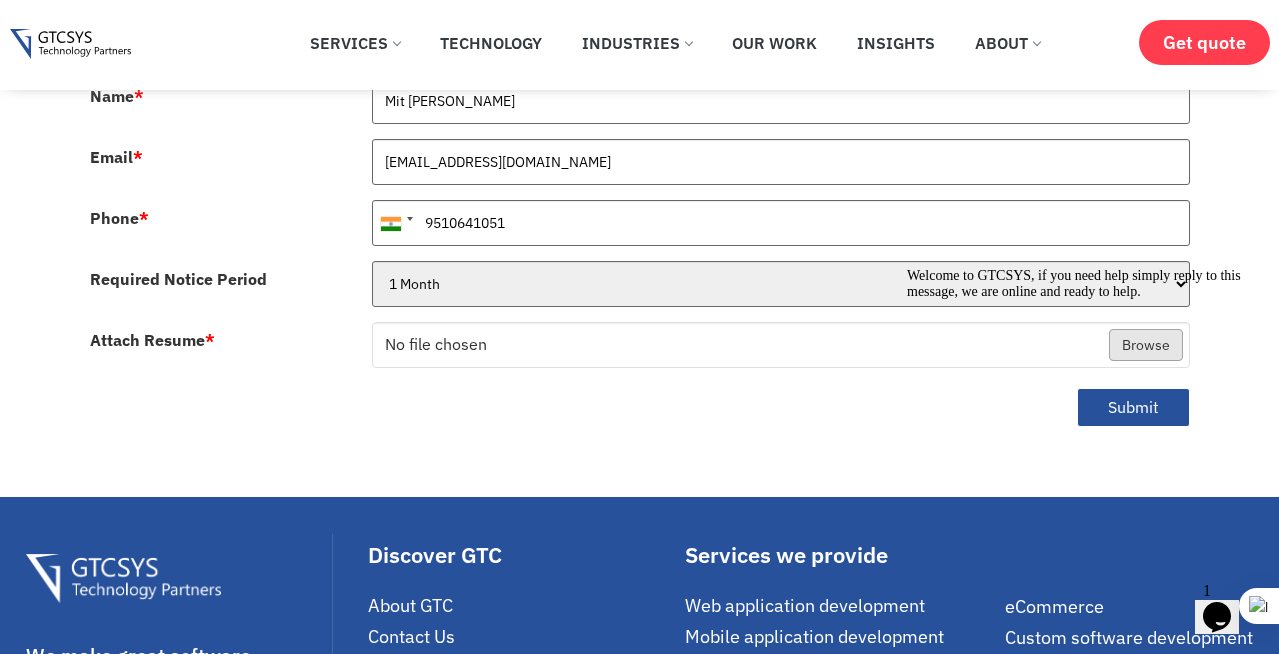 click at bounding box center [907, 268] 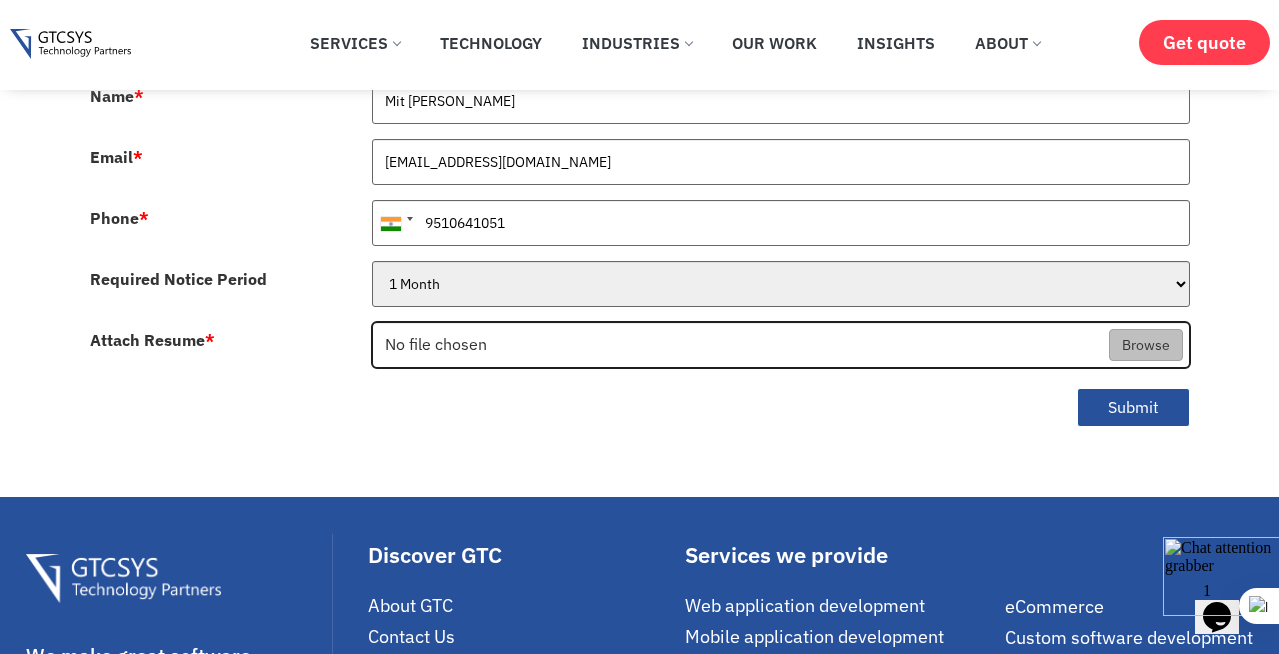 click on "Attach Resume *" at bounding box center (781, 346) 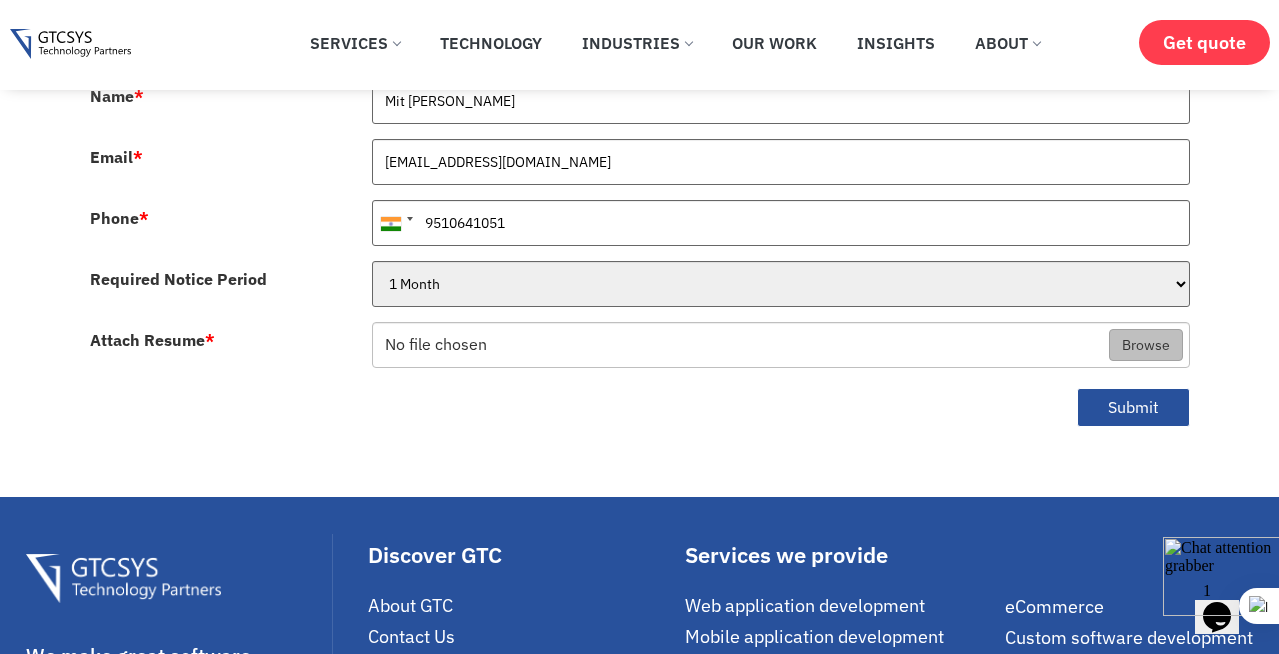 type on "C:\fakepath\Mit-Resume.pdf" 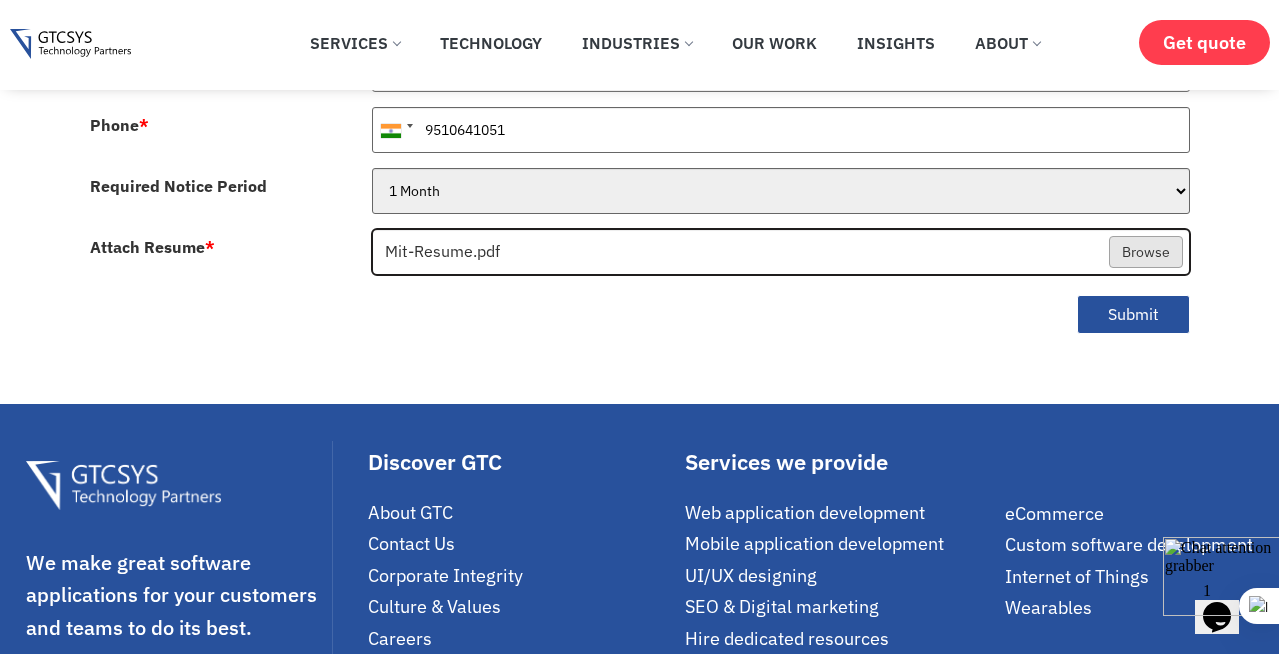 scroll, scrollTop: 1080, scrollLeft: 0, axis: vertical 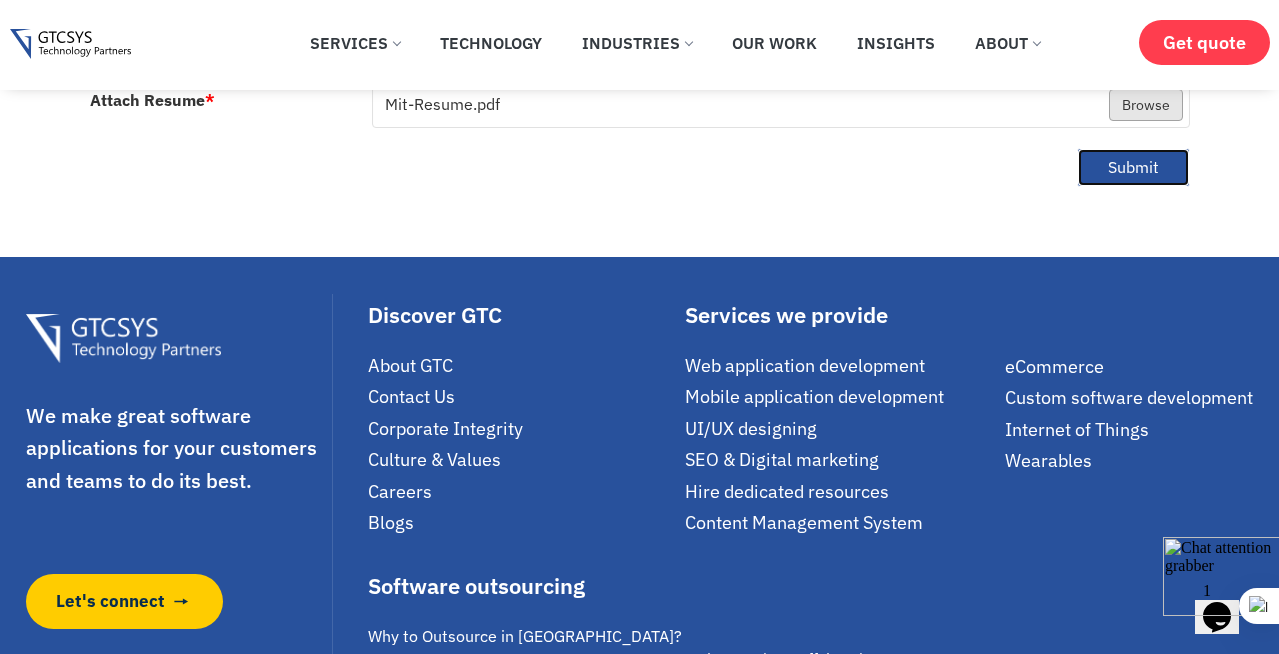click on "Submit" at bounding box center [1133, 167] 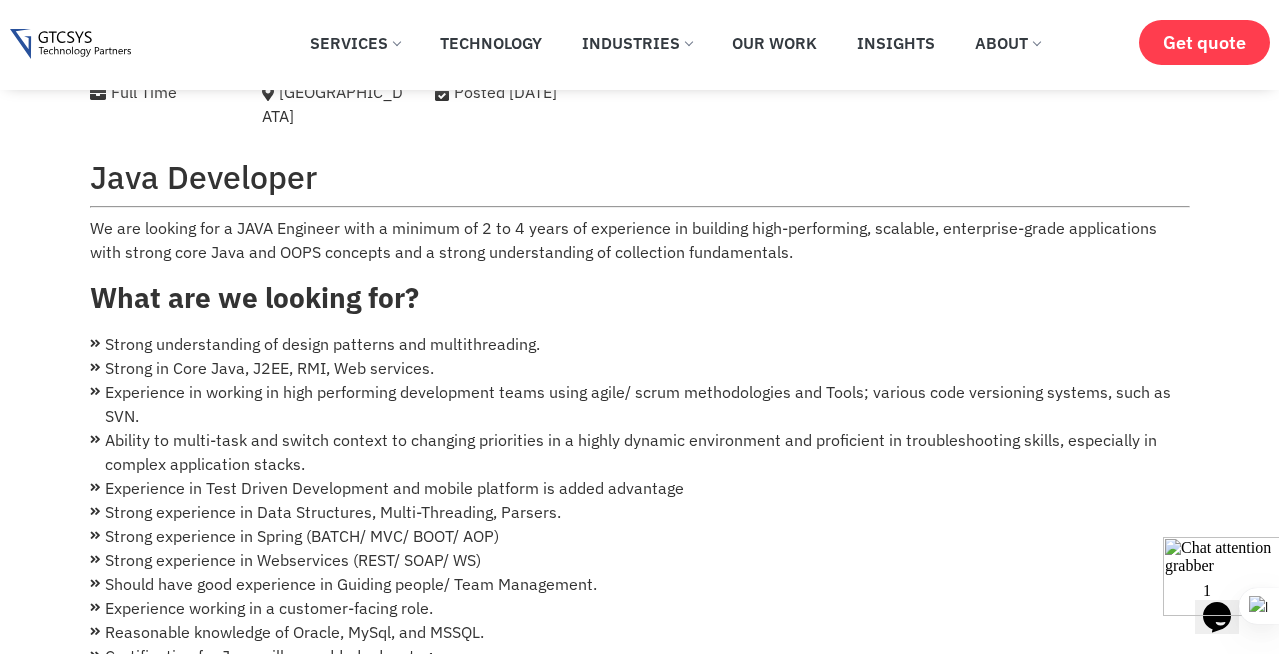 scroll, scrollTop: 0, scrollLeft: 0, axis: both 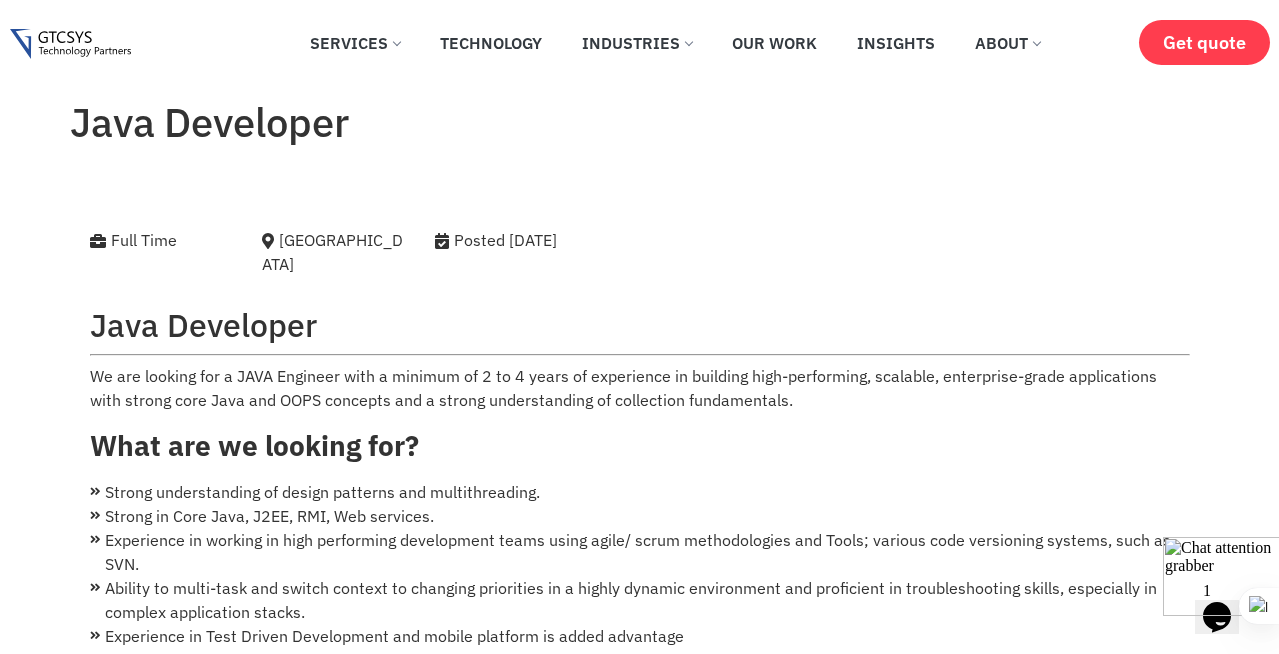 click at bounding box center (70, 44) 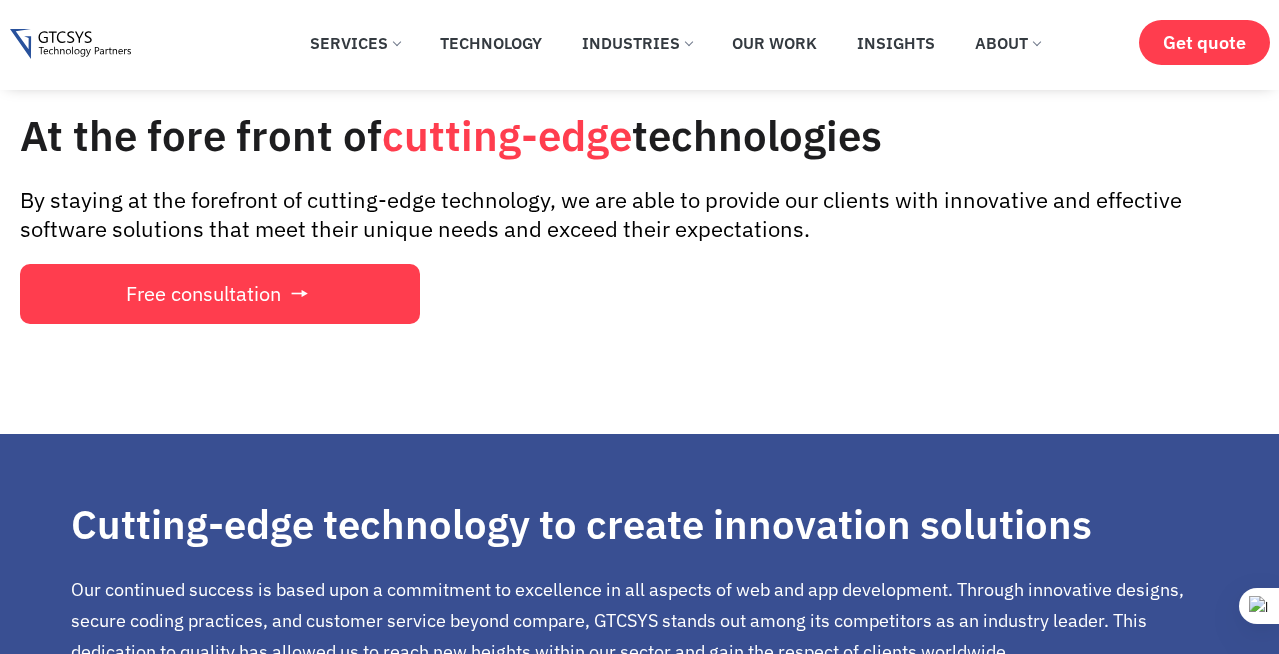 scroll, scrollTop: 840, scrollLeft: 0, axis: vertical 